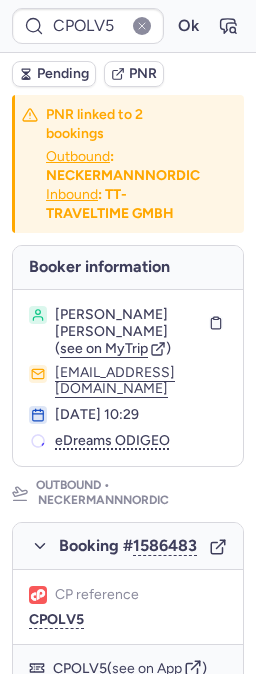 scroll, scrollTop: 0, scrollLeft: 0, axis: both 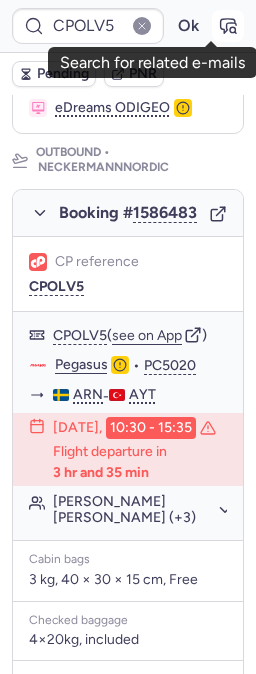 click 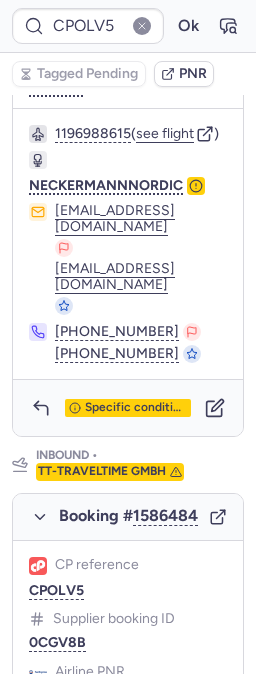 scroll, scrollTop: 1000, scrollLeft: 0, axis: vertical 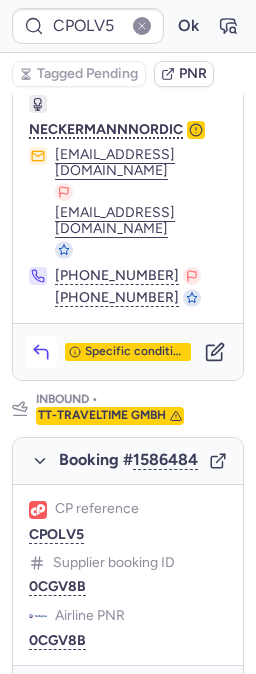 click 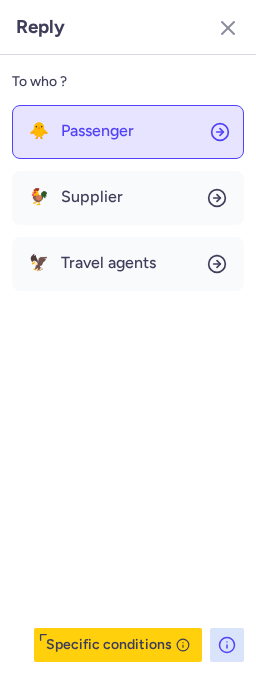 click on "🐥 Passenger" 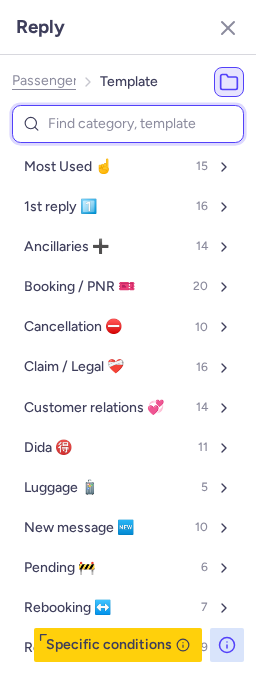 click at bounding box center [128, 124] 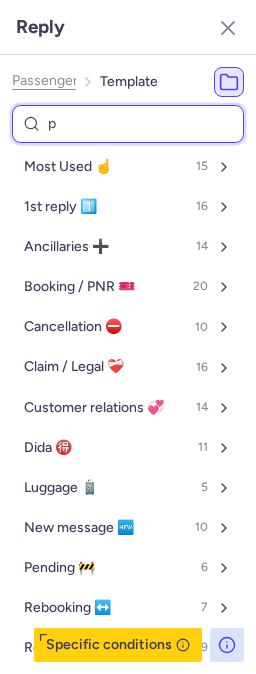 type on "pn" 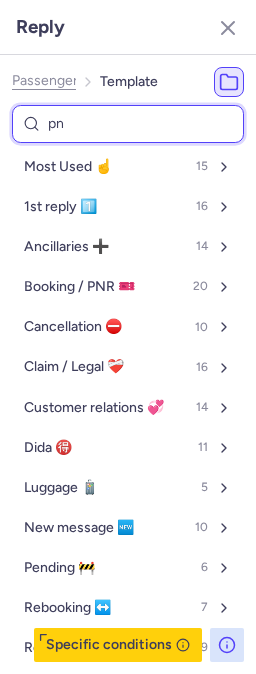 select on "en" 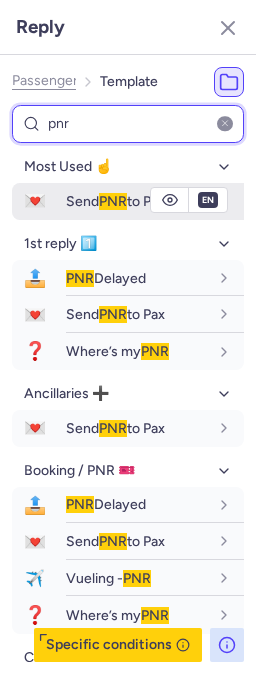 type on "pnr" 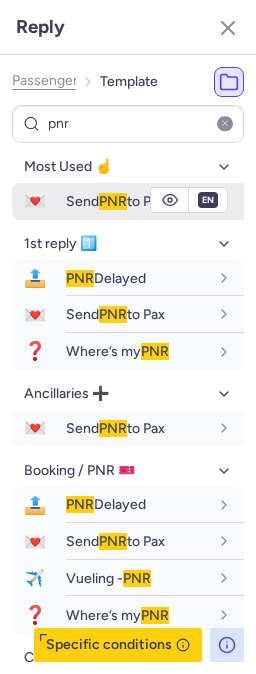 click on "Send  PNR  to Pax" at bounding box center [115, 201] 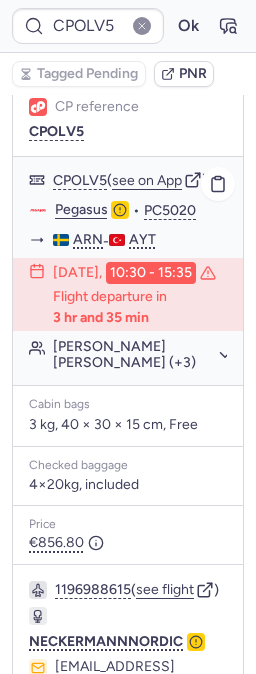 scroll, scrollTop: 444, scrollLeft: 0, axis: vertical 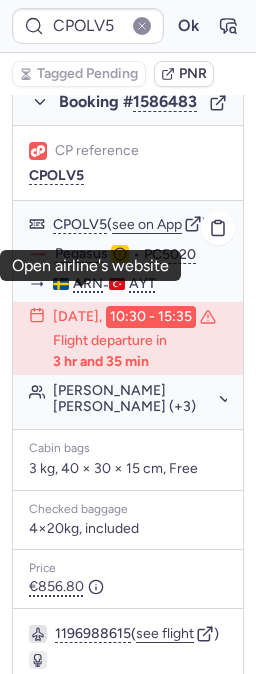 click on "Pegasus" 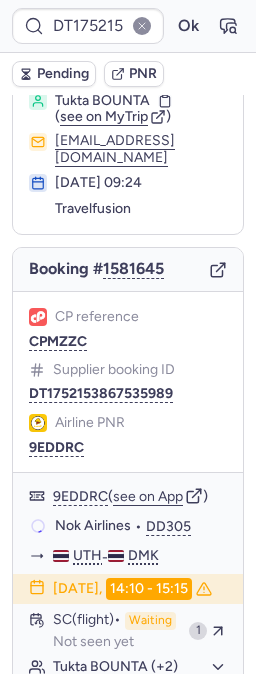 scroll, scrollTop: 444, scrollLeft: 0, axis: vertical 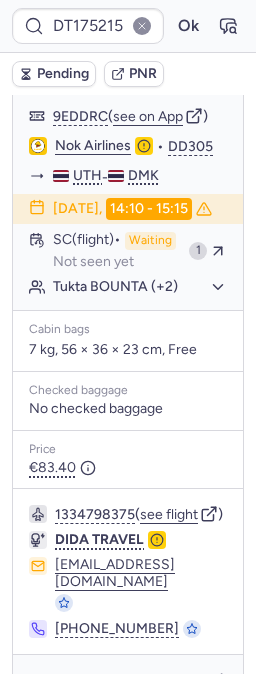 type on "CPRL8N" 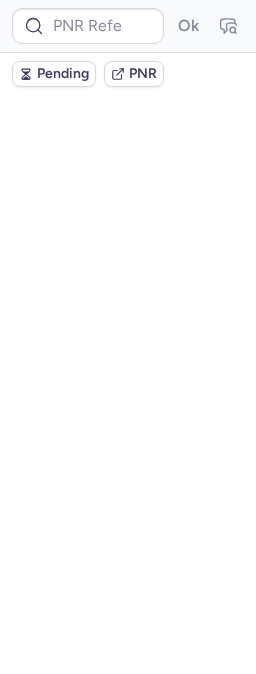 scroll, scrollTop: 0, scrollLeft: 0, axis: both 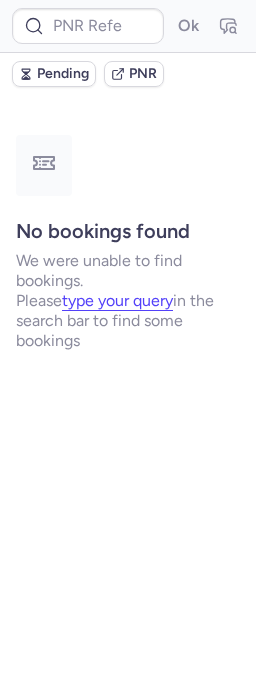 type on "CPQVH3" 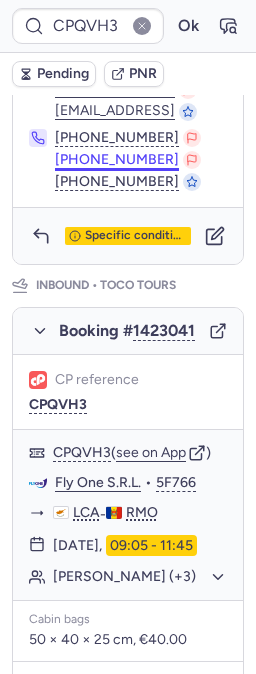 scroll, scrollTop: 1000, scrollLeft: 0, axis: vertical 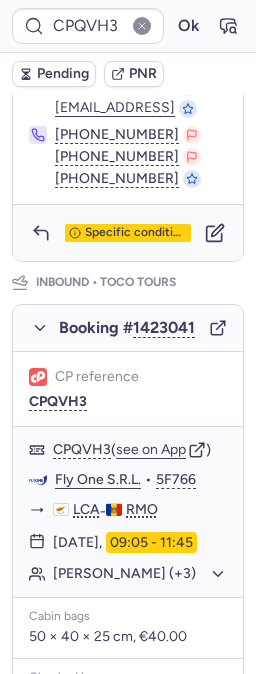 click on "Specific conditions" at bounding box center [128, 233] 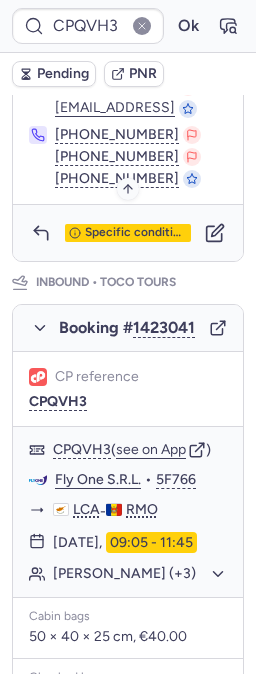 click on "Specific conditions" at bounding box center [136, 233] 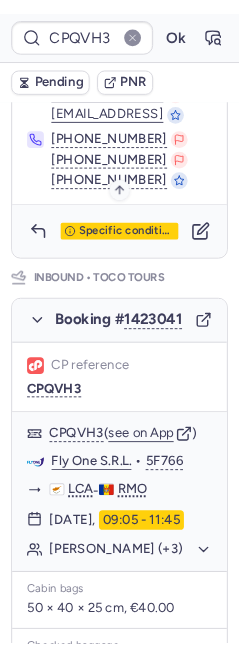 scroll, scrollTop: 305, scrollLeft: 0, axis: vertical 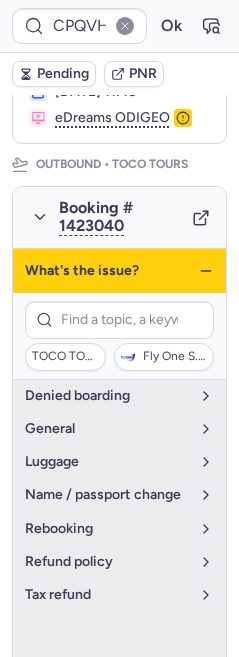 click 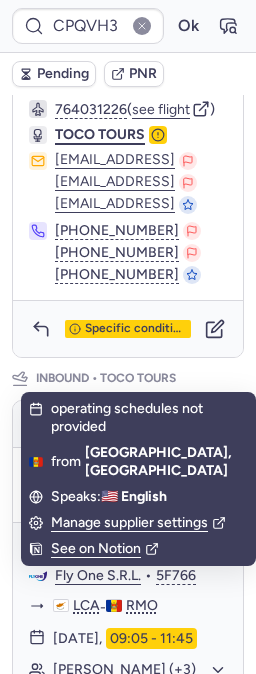 scroll, scrollTop: 955, scrollLeft: 0, axis: vertical 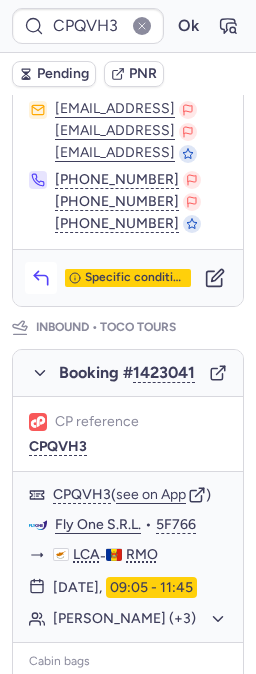 click 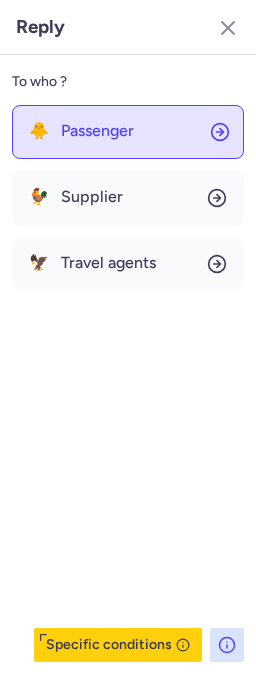 click on "Passenger" at bounding box center (97, 131) 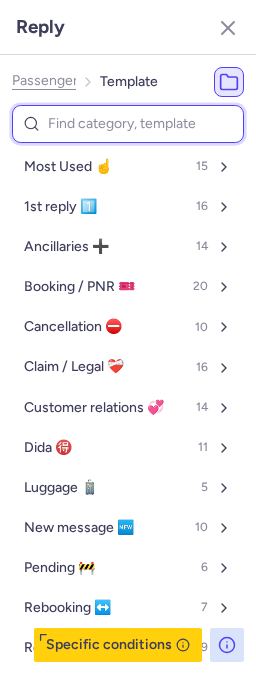 click at bounding box center (128, 124) 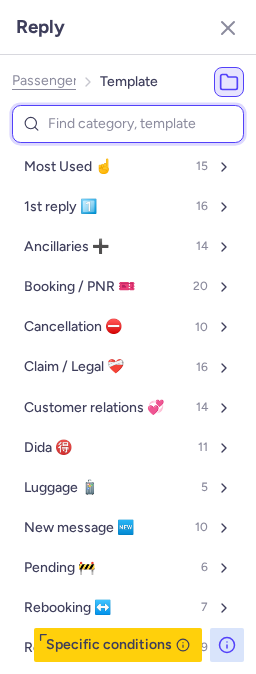 type on "v" 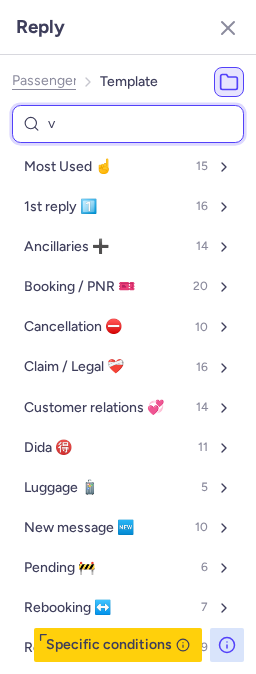 select on "en" 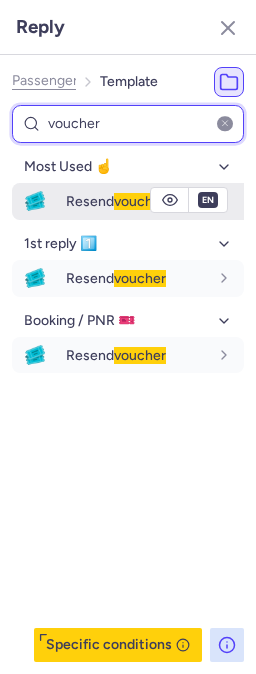 type on "voucher" 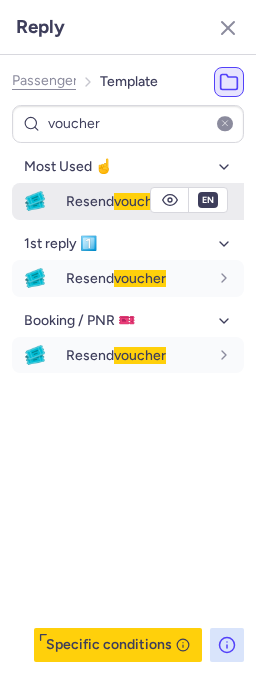 click on "Resend  voucher" at bounding box center [116, 201] 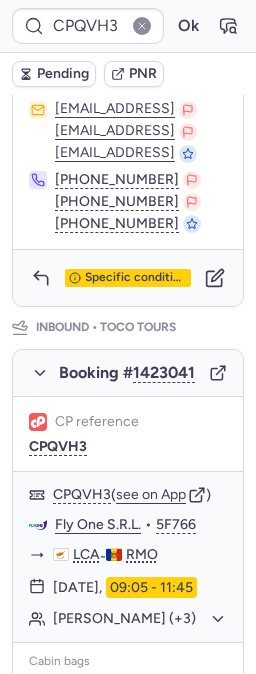 type on "CPRL8N" 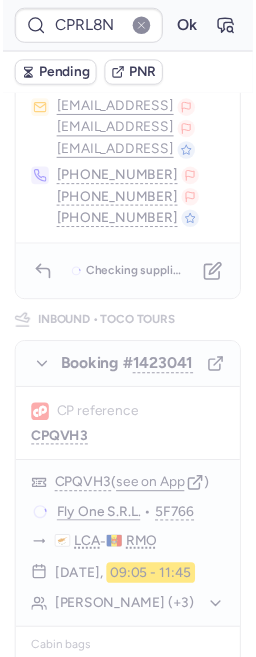 scroll, scrollTop: 0, scrollLeft: 0, axis: both 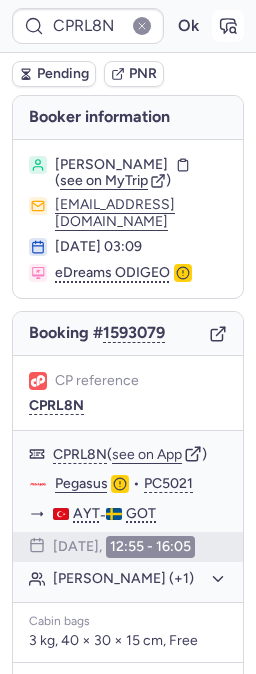 click 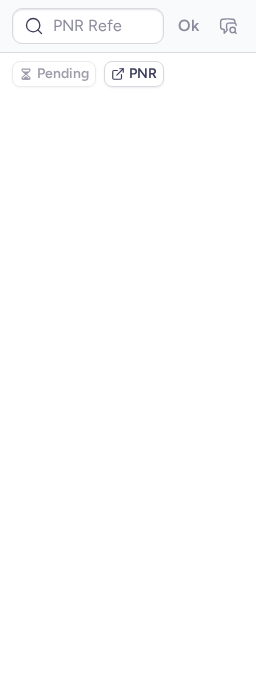 type on "CPRL8N" 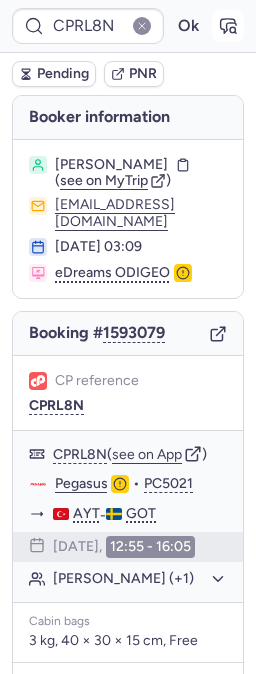 click 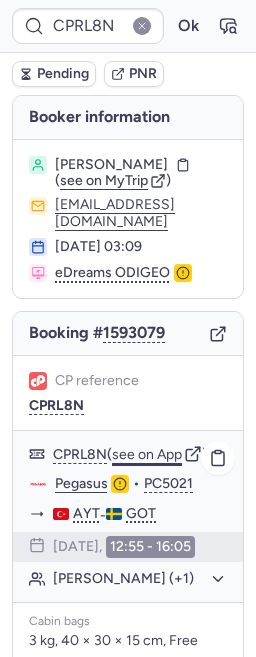 click on "see on App" 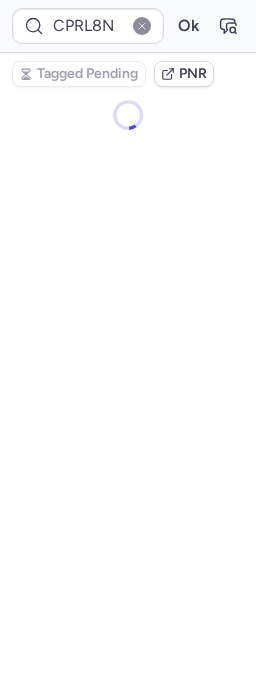 scroll, scrollTop: 0, scrollLeft: 0, axis: both 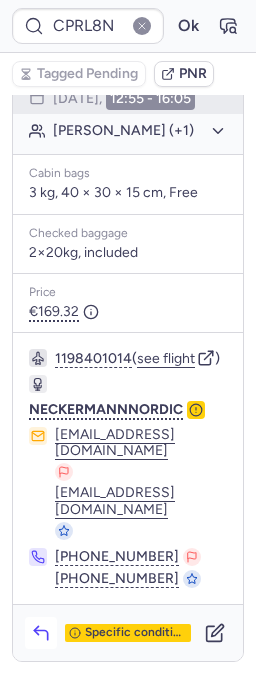 click 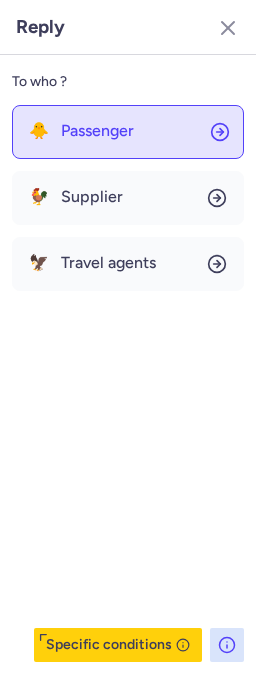 click on "🐥 Passenger" 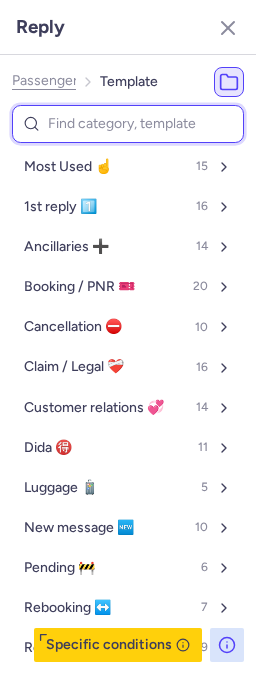 click at bounding box center (128, 124) 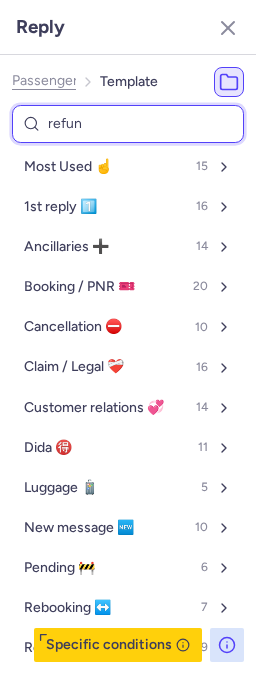 type on "refund" 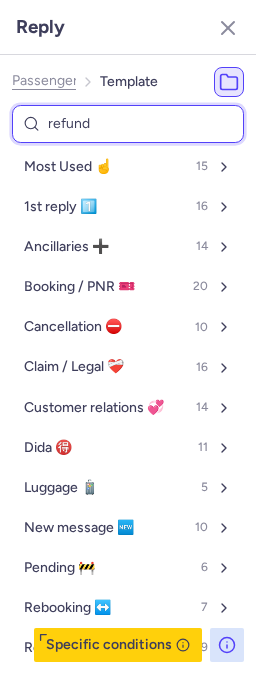select on "en" 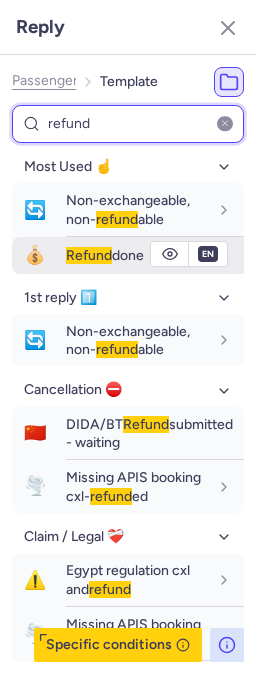 type on "refund" 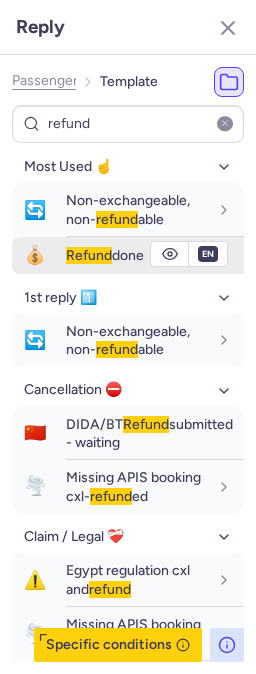 click on "Refund" at bounding box center [89, 255] 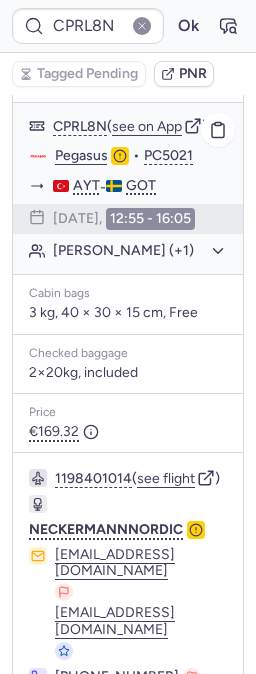 scroll, scrollTop: 181, scrollLeft: 0, axis: vertical 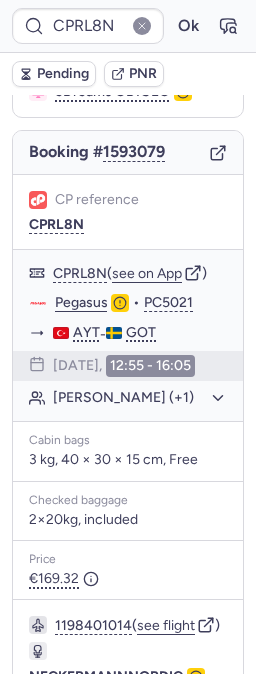 type on "CPVD4R" 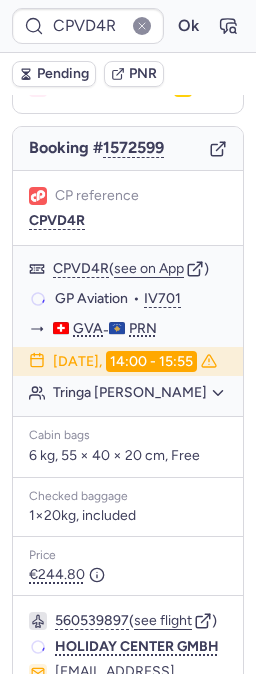 scroll, scrollTop: 199, scrollLeft: 0, axis: vertical 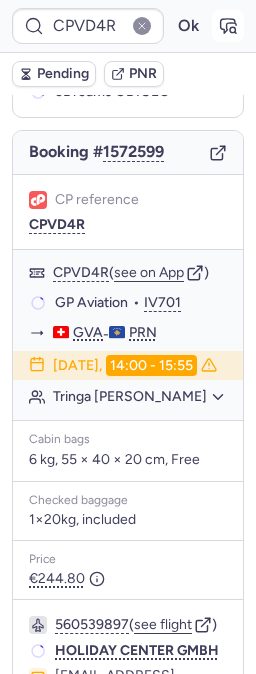 click 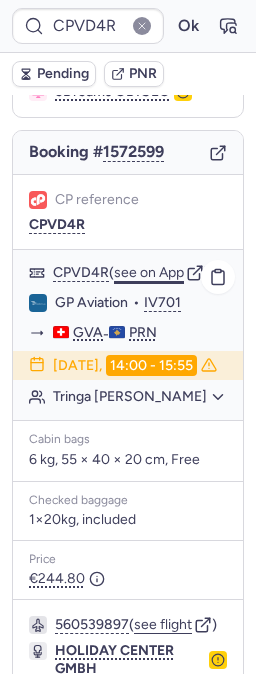 click on "see on App" 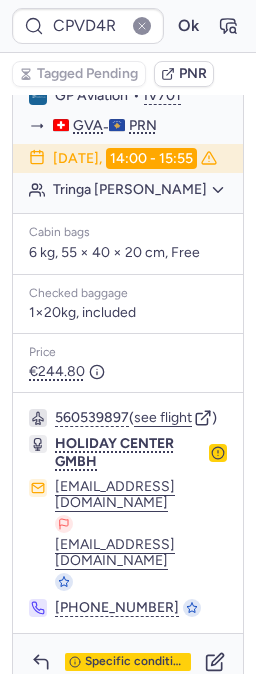 scroll, scrollTop: 474, scrollLeft: 0, axis: vertical 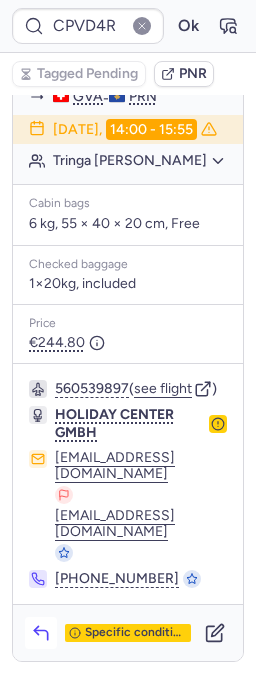 click 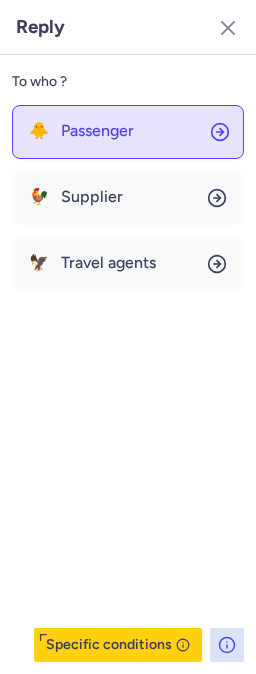 click on "Passenger" at bounding box center (97, 131) 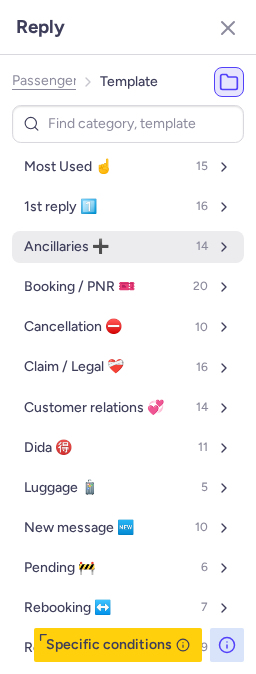 click on "Ancillaries ➕" at bounding box center (66, 247) 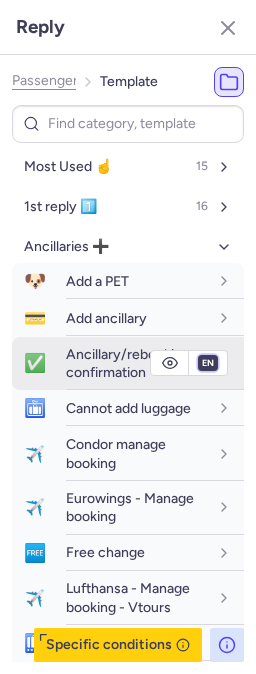 click on "fr en de nl pt es it ru" at bounding box center (208, 363) 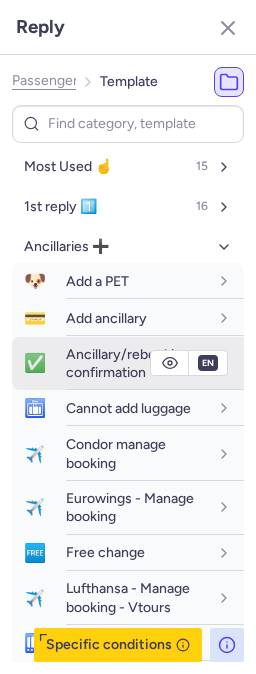 click on "fr en de nl pt es it ru" at bounding box center (208, 363) 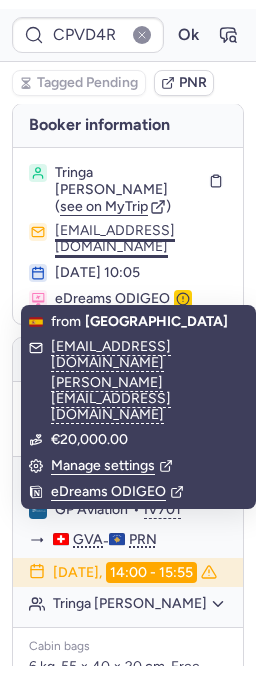scroll, scrollTop: 0, scrollLeft: 0, axis: both 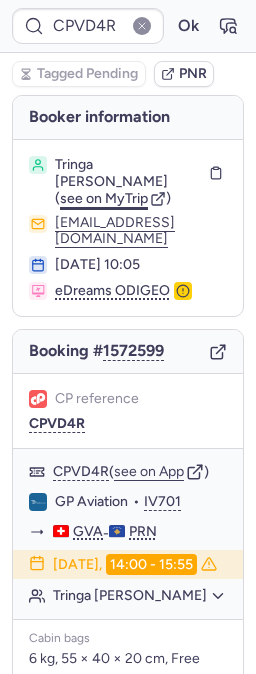 click on "see on MyTrip" at bounding box center (104, 198) 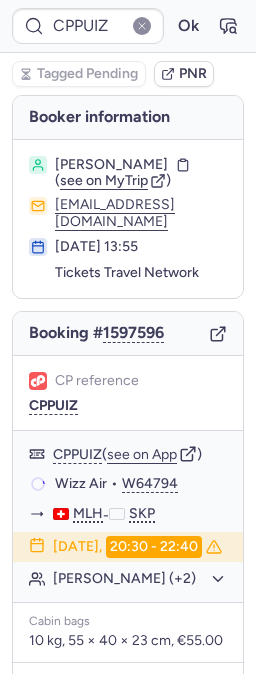 type 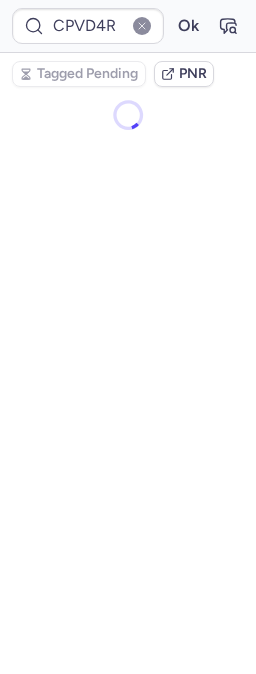 scroll, scrollTop: 0, scrollLeft: 0, axis: both 